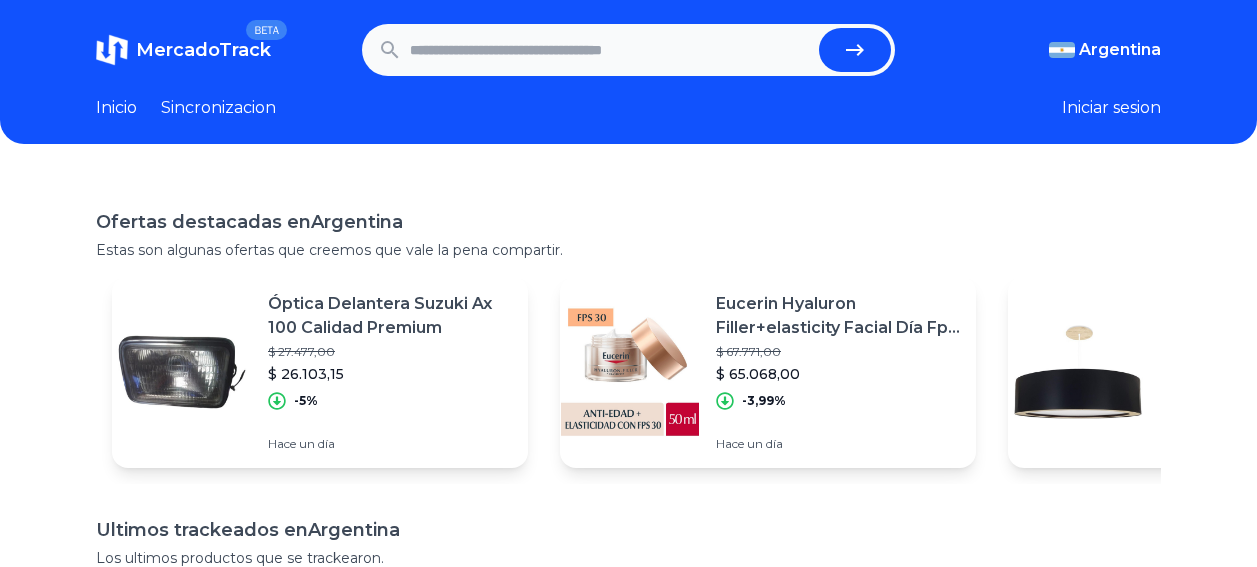 scroll, scrollTop: 0, scrollLeft: 0, axis: both 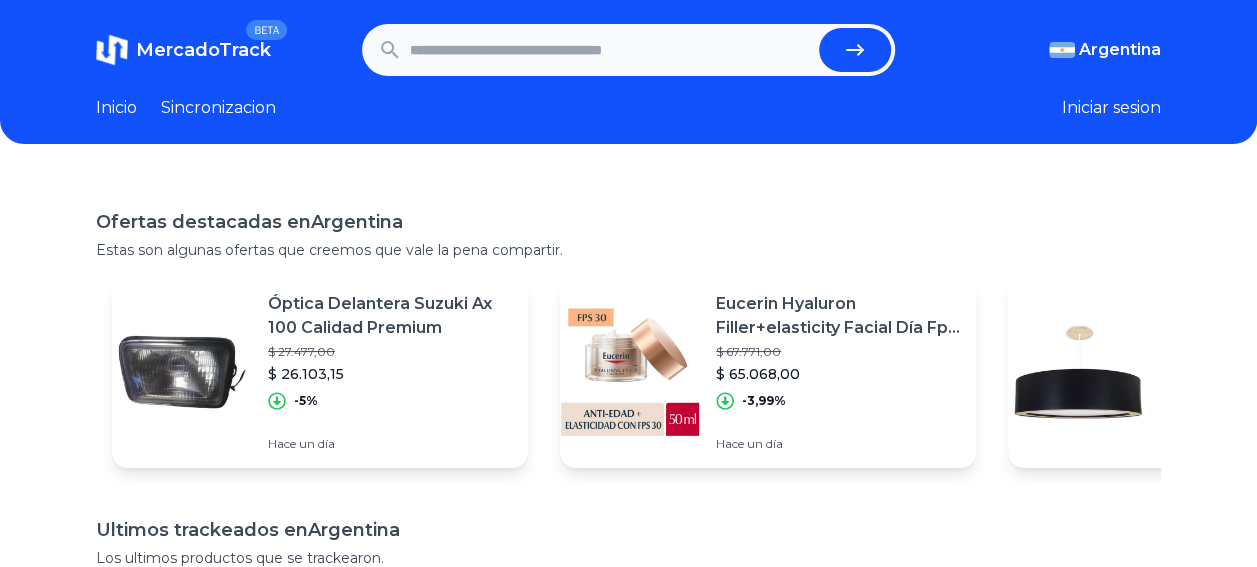 click at bounding box center (610, 50) 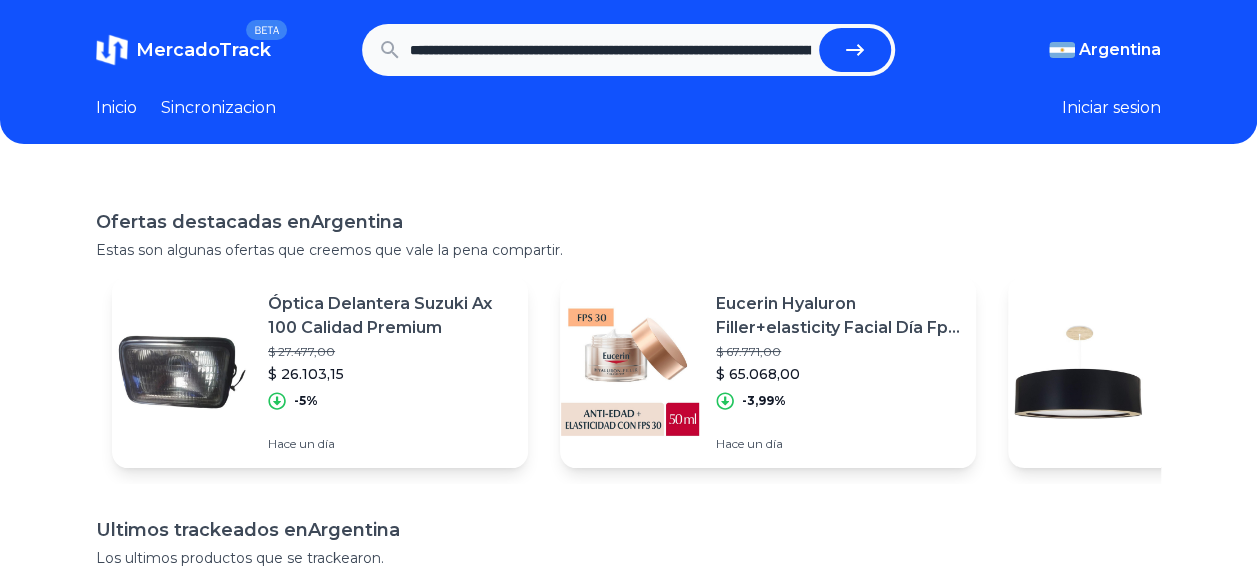scroll, scrollTop: 0, scrollLeft: 1781, axis: horizontal 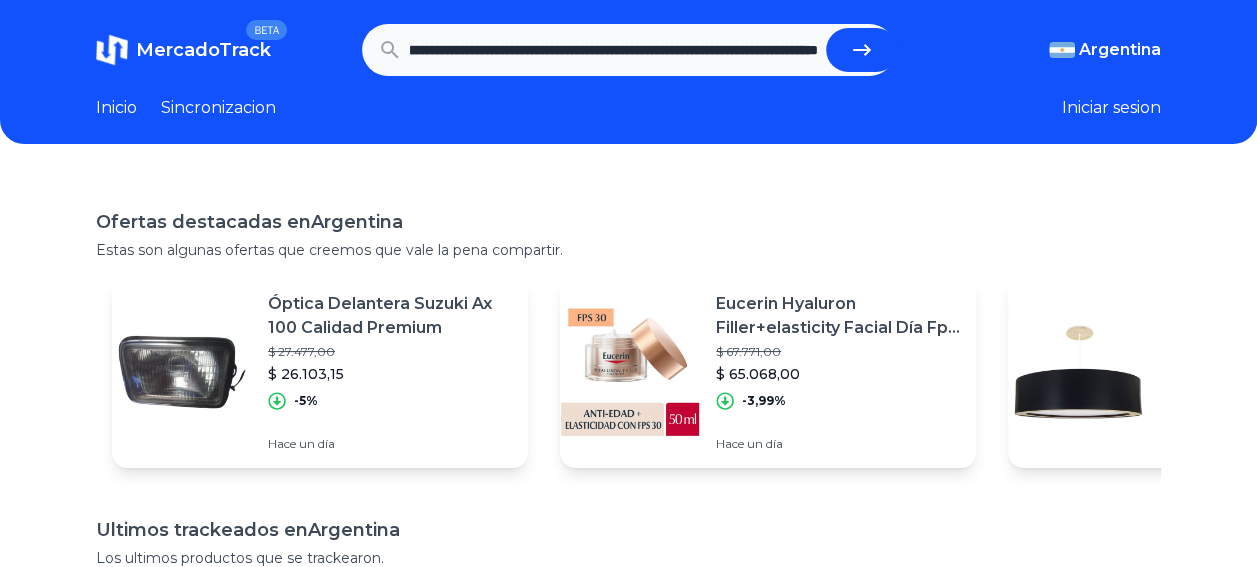 type on "**********" 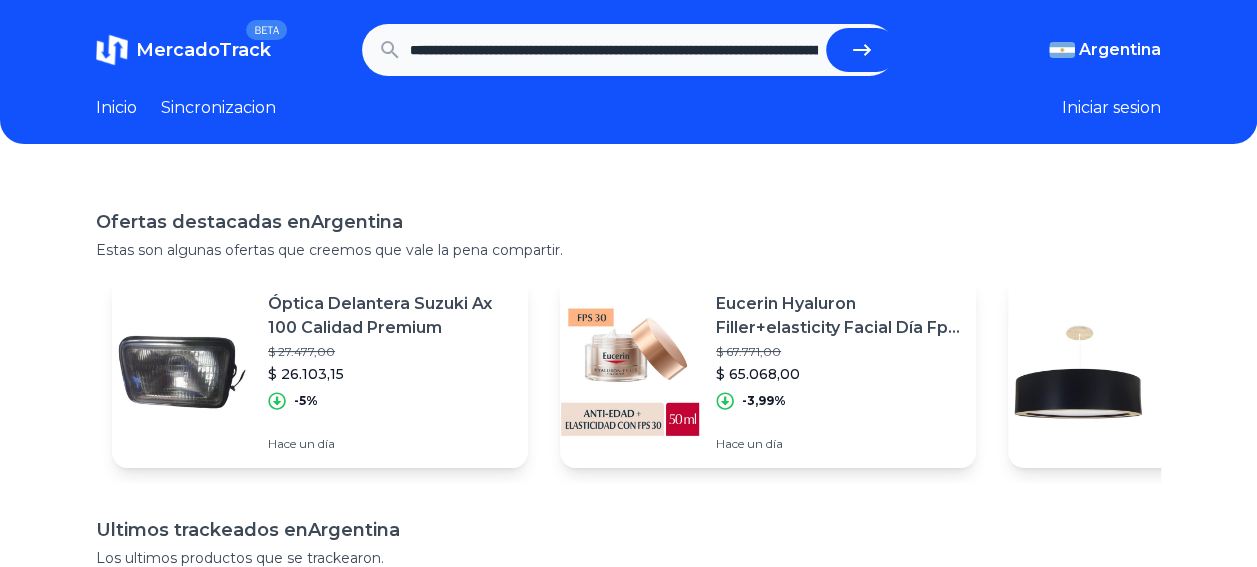 click at bounding box center [862, 50] 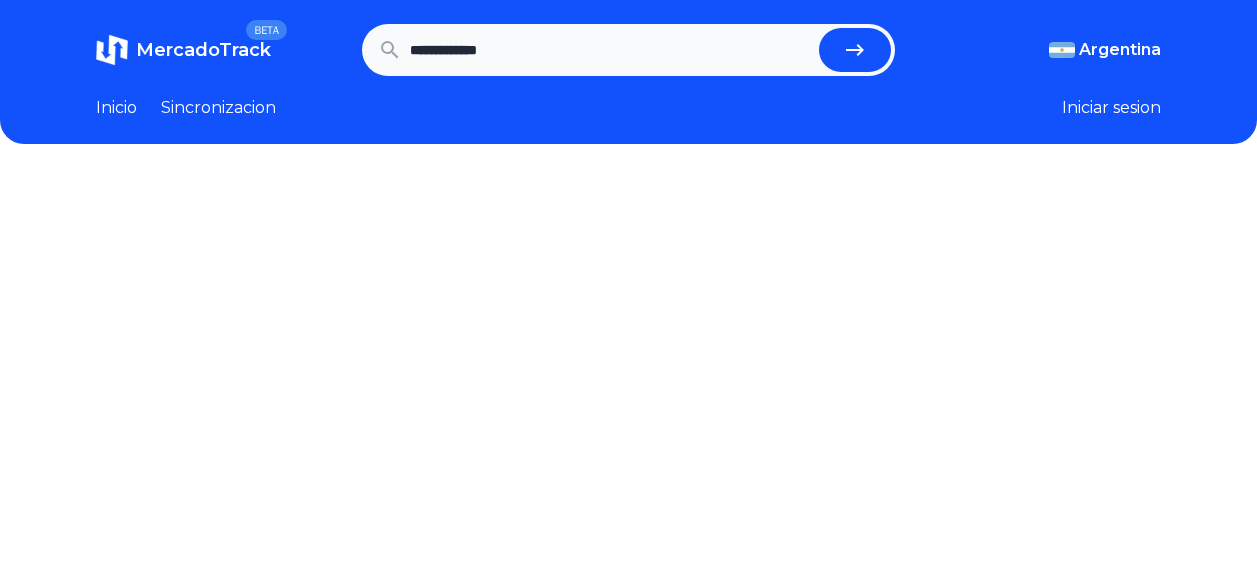 scroll, scrollTop: 0, scrollLeft: 0, axis: both 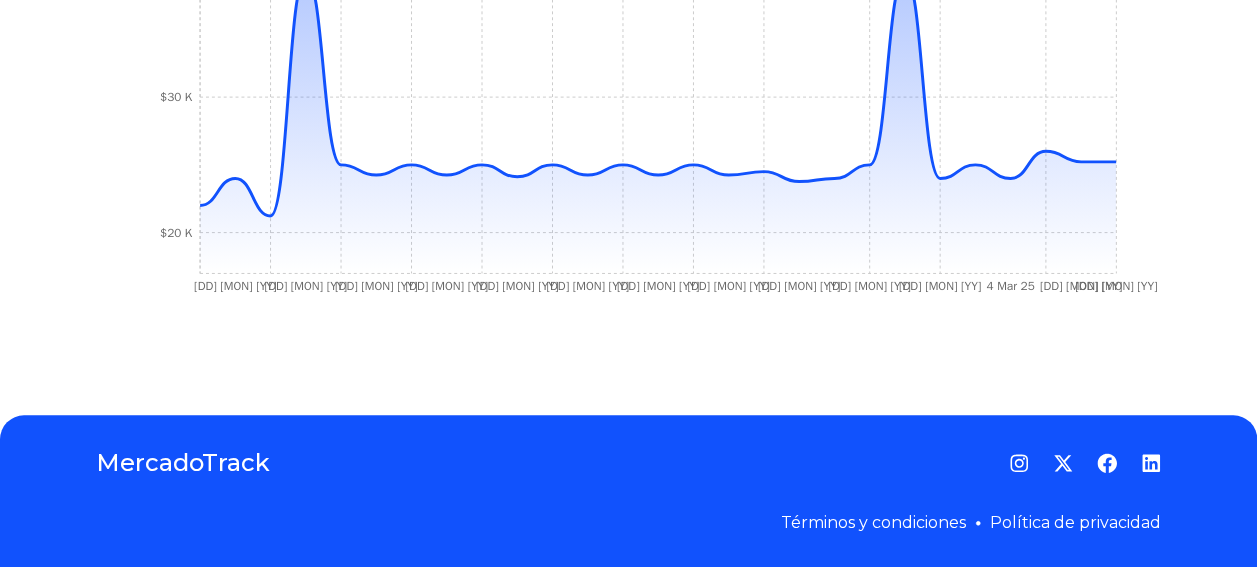 click on "Trackings Motocicleta De Trabajo Italika Ft150 Gts Gris $ 25.999,00 $ 25.219,00 Si el precio no coincide con el precio actual de MercadoLibre, se debe a una de las siguientes razones: El tracking todavia no fue actualizado en nuestro servidor y sera actualizado en las proximas horas La API de MercadoLibre esta fallando o no devuelve el precio correcto -3% Ultima actualizacion hace   13 horas Trackeado desde el   [DD] de [MON], [YYYY] Ver en Mercadolibre [DD] [MON] [YY] [DD] [MON] [YY] [DD] [MON] [YY] [DD] [MON] [YY] [DD] [MON] [YY] [DD] [MON] [YY] [DD] [MON] [YY] [DD] [MON] [YY] [DD] [MON] [YY] [DD] [MON] [YY] [DD] [MON] [YY] [DD] [MON] [YY] [DD] [MON] [YY] $20 K $30 K $40 K" at bounding box center [628, -129] 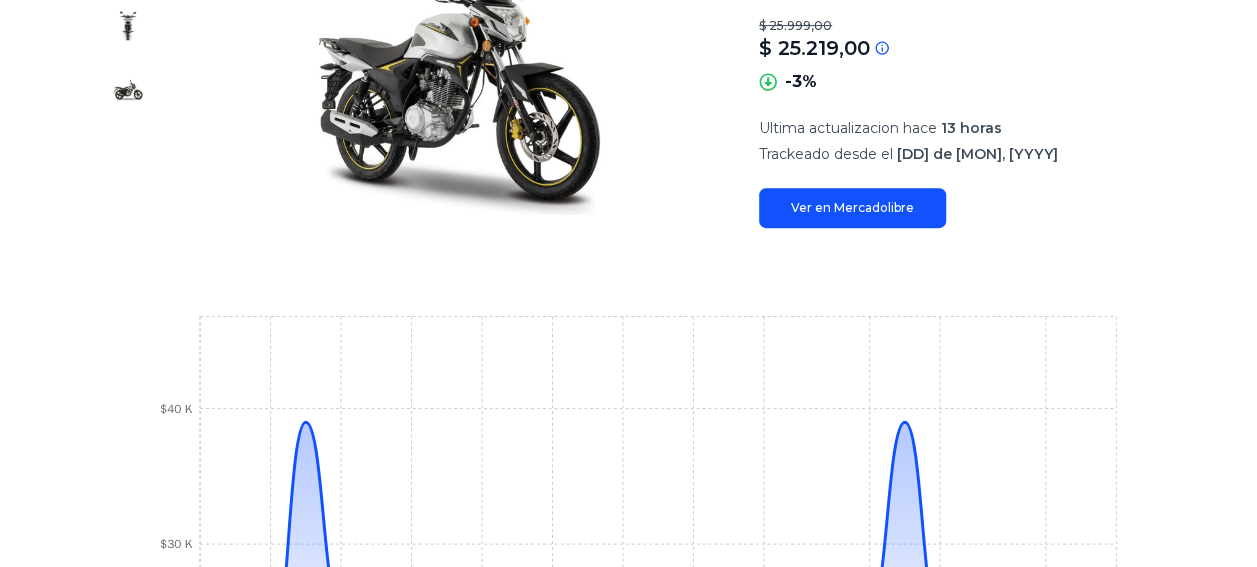 scroll, scrollTop: 0, scrollLeft: 0, axis: both 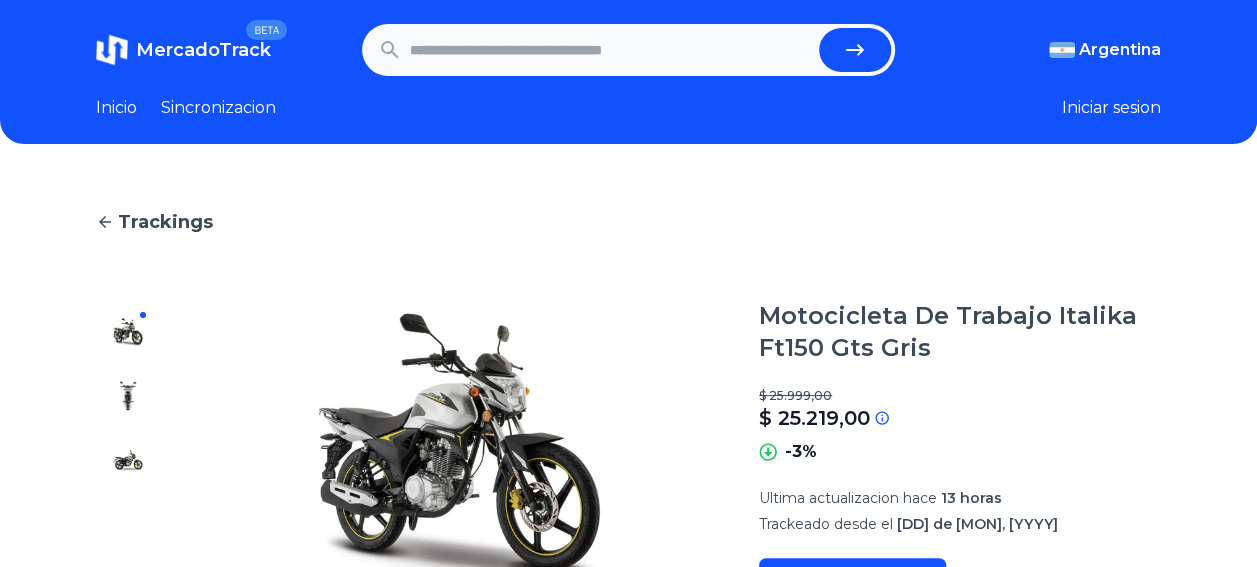 drag, startPoint x: 628, startPoint y: 5, endPoint x: 651, endPoint y: 58, distance: 57.77543 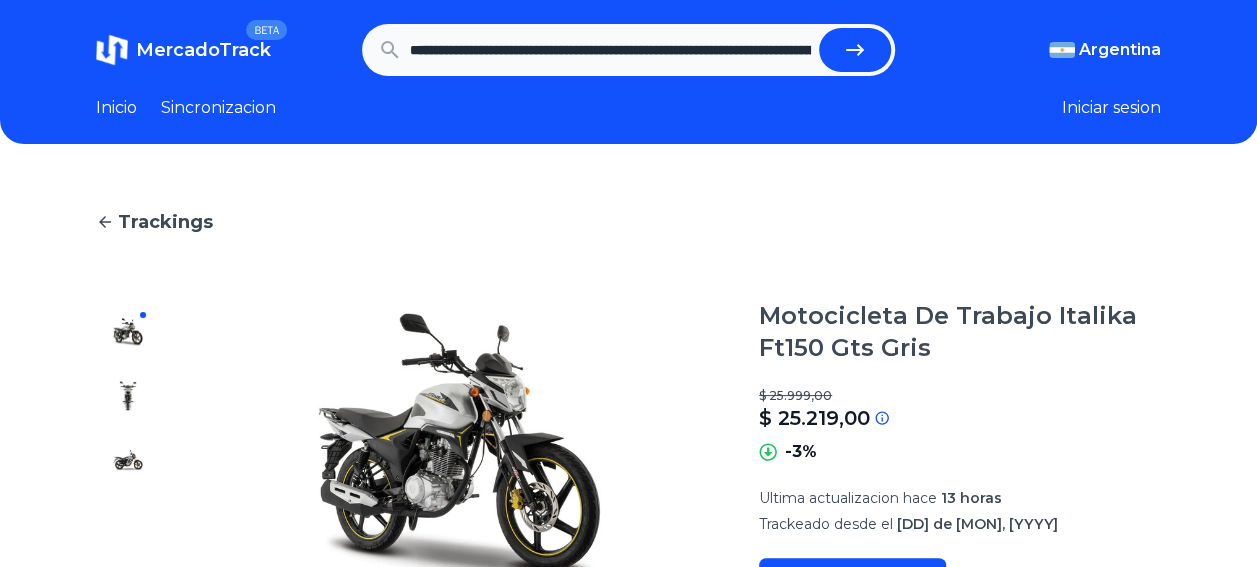 scroll, scrollTop: 0, scrollLeft: 1904, axis: horizontal 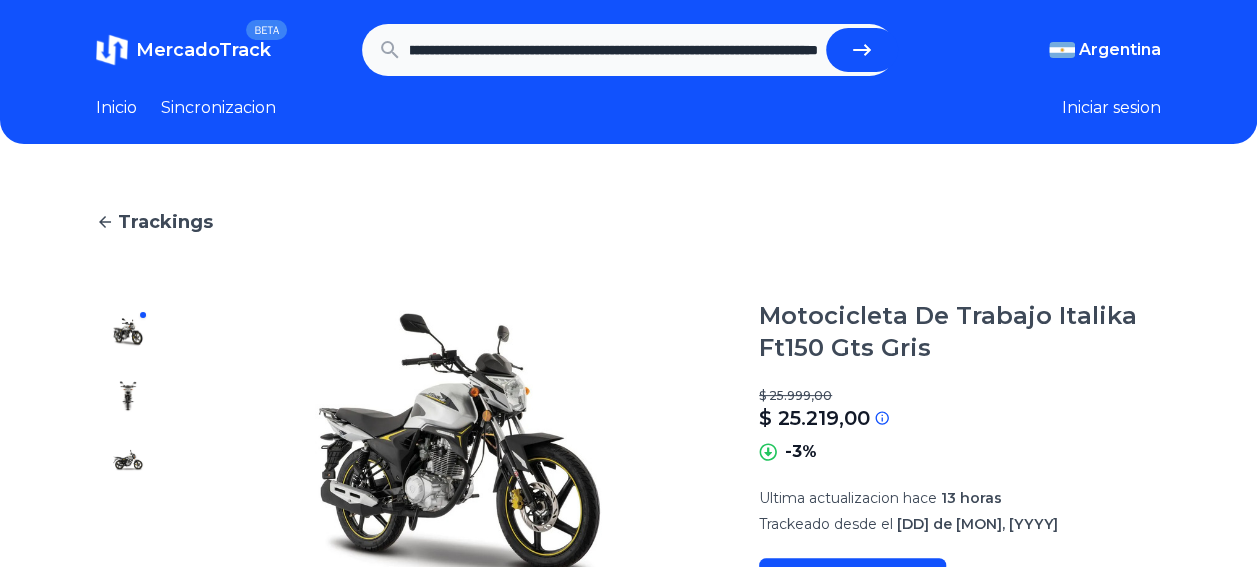 type on "**********" 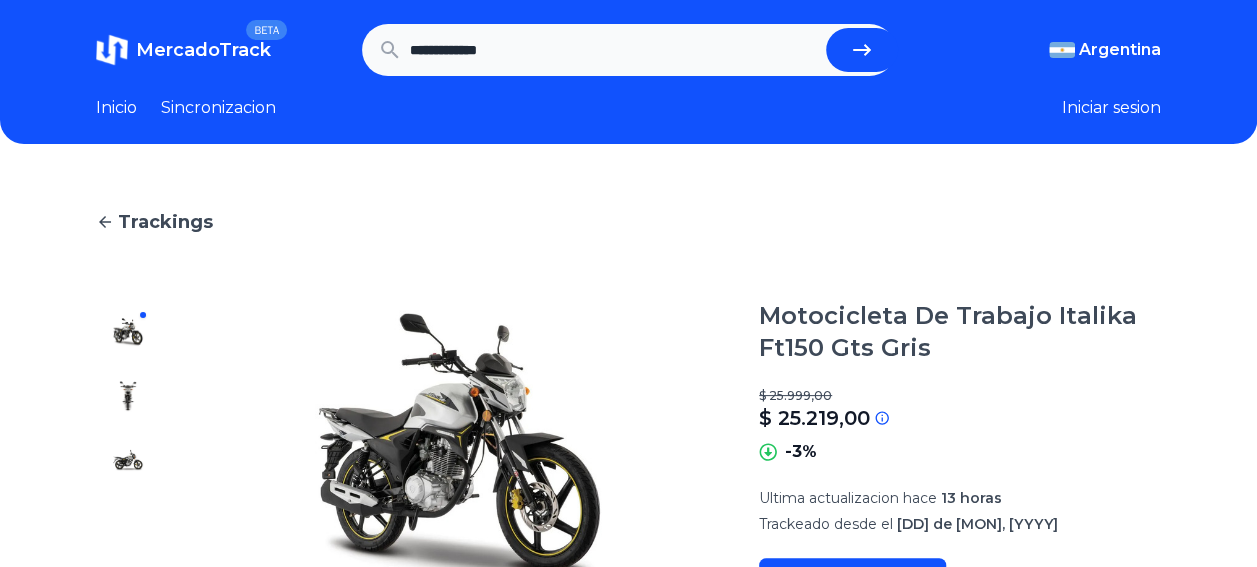 scroll, scrollTop: 0, scrollLeft: 0, axis: both 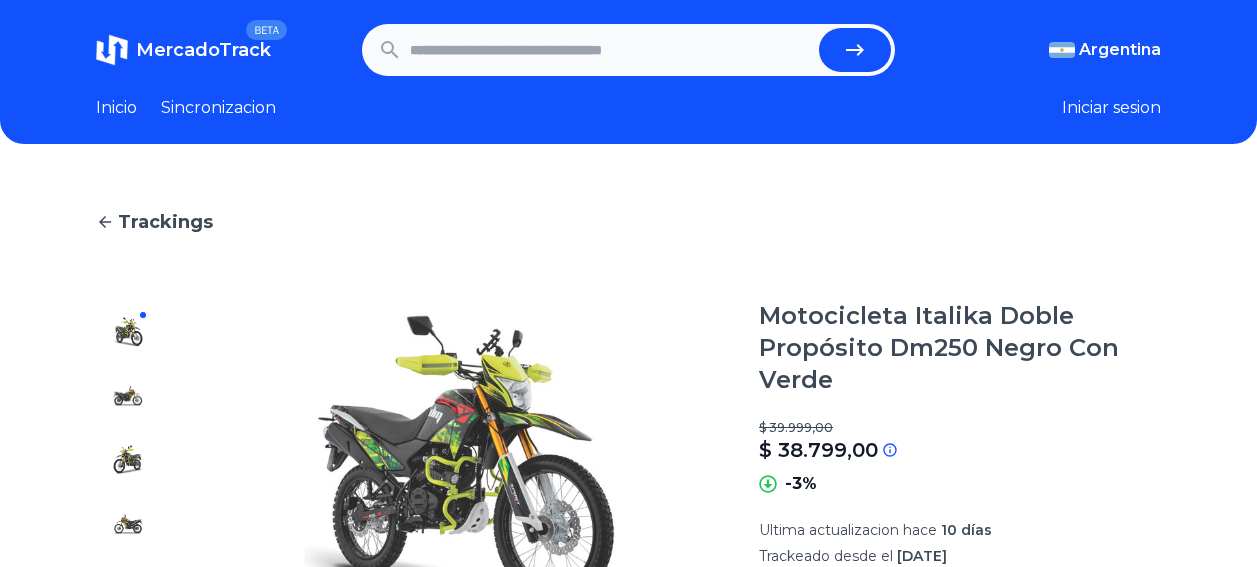 click at bounding box center (1062, 50) 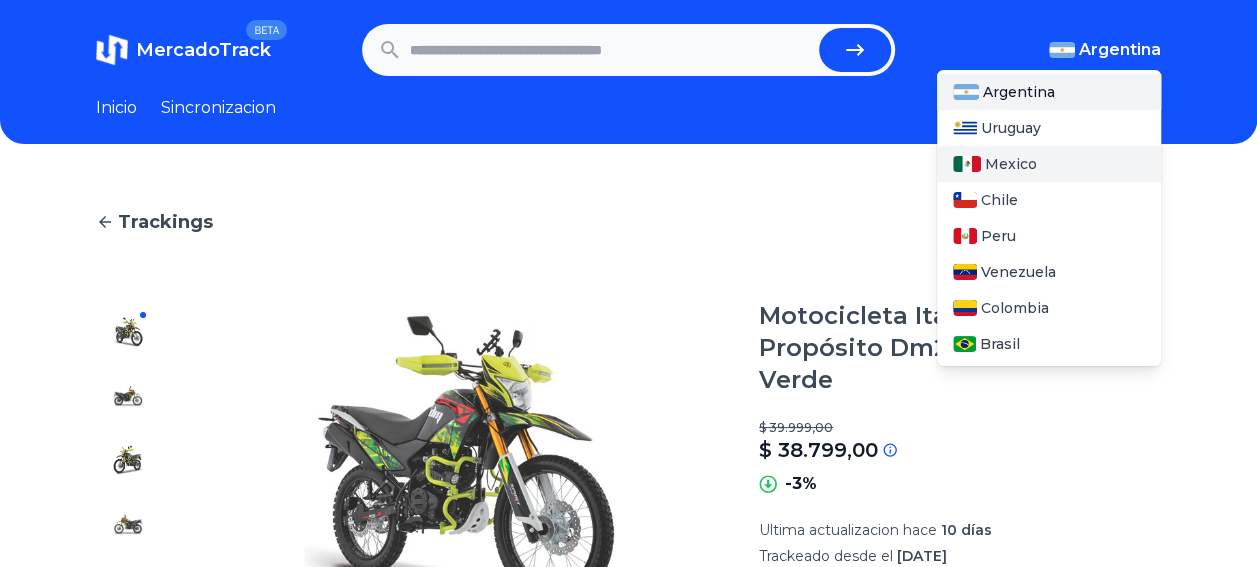 click on "Mexico" at bounding box center [1011, 164] 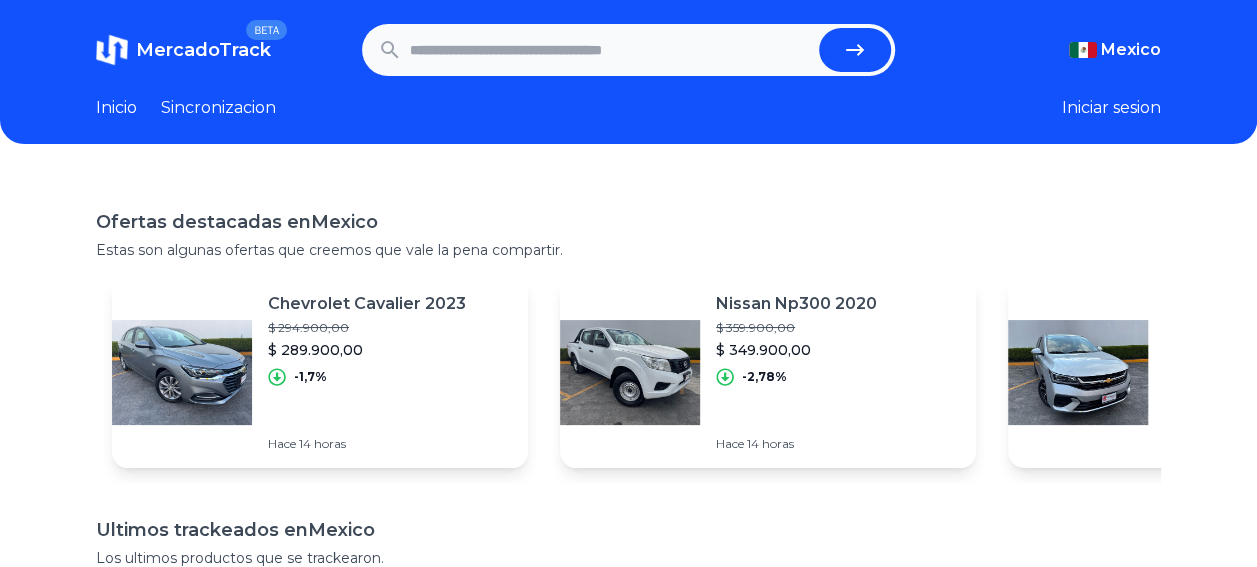 click at bounding box center (610, 50) 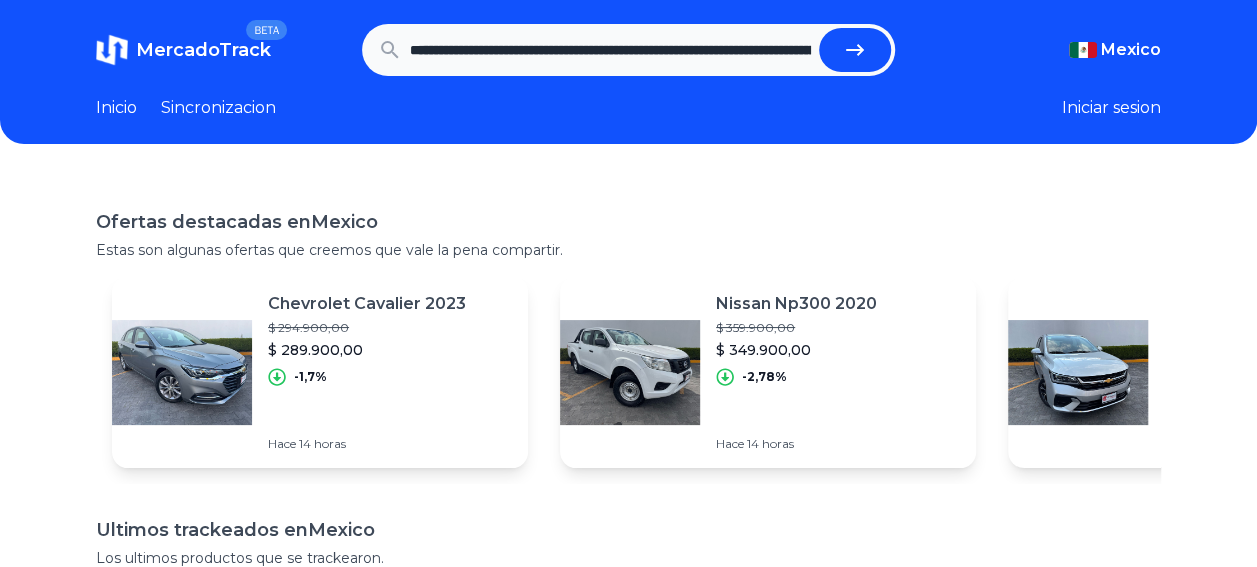 scroll, scrollTop: 0, scrollLeft: 1904, axis: horizontal 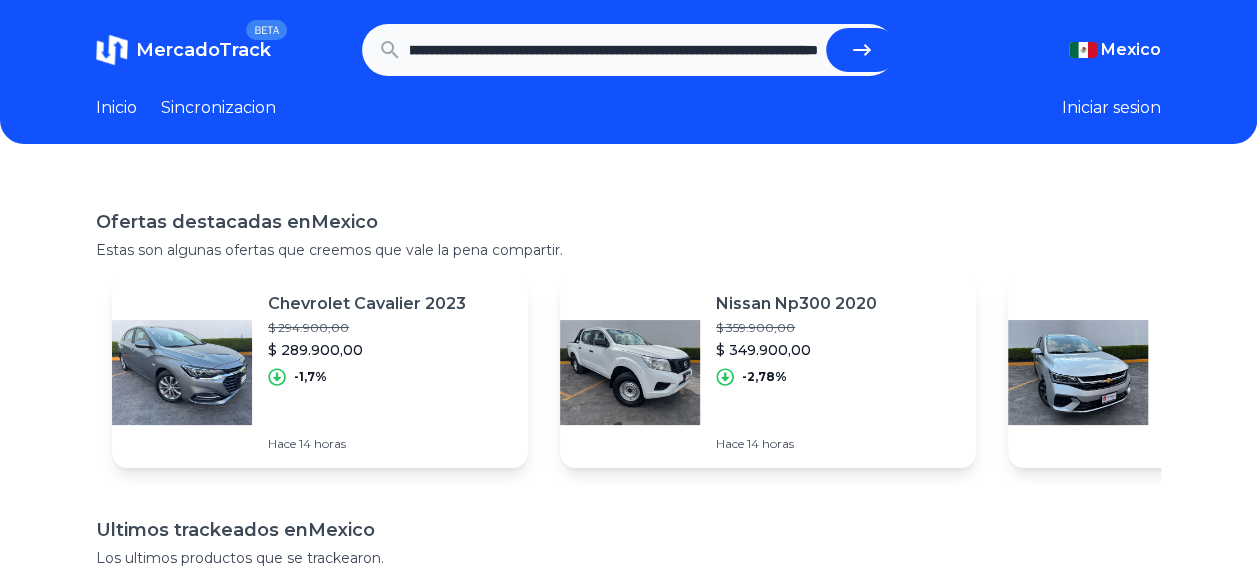 type on "**********" 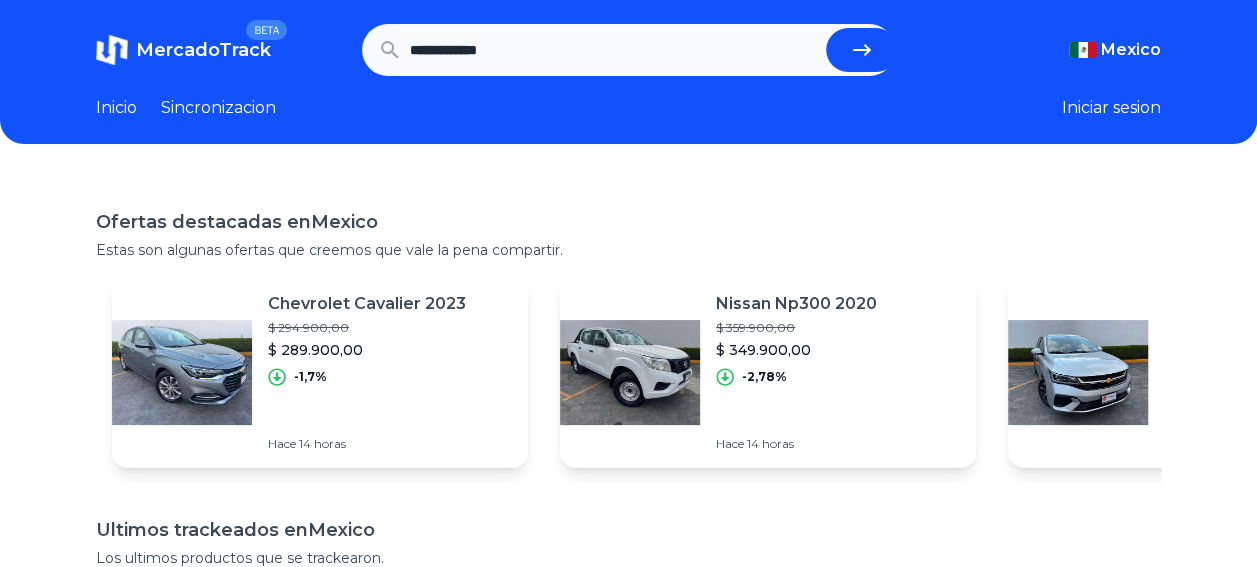 scroll, scrollTop: 0, scrollLeft: 0, axis: both 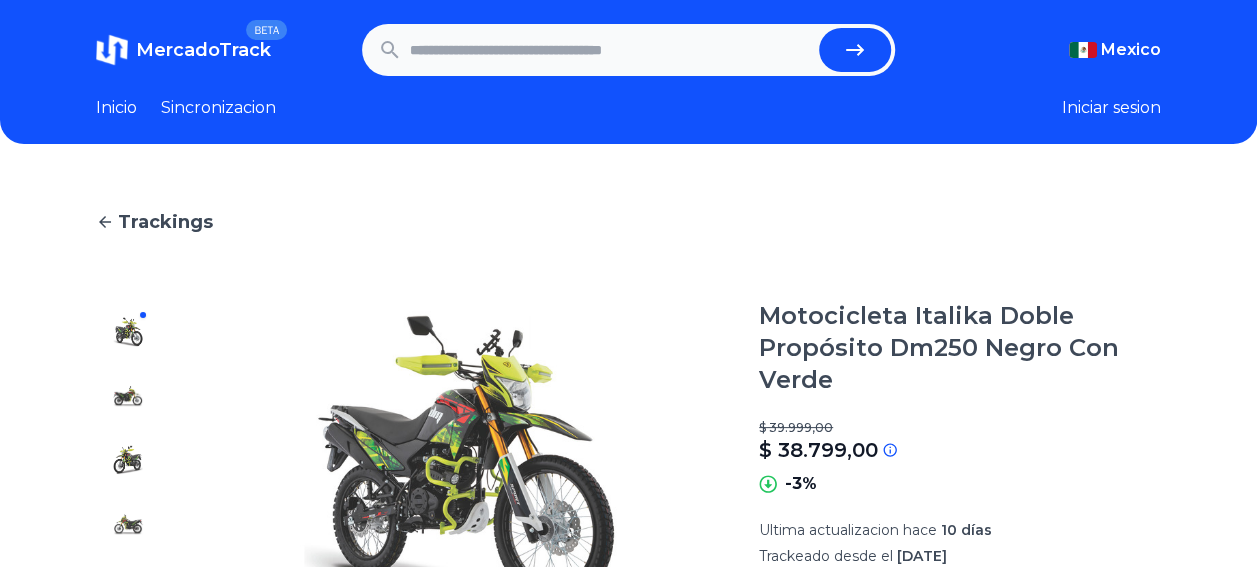 click at bounding box center [610, 50] 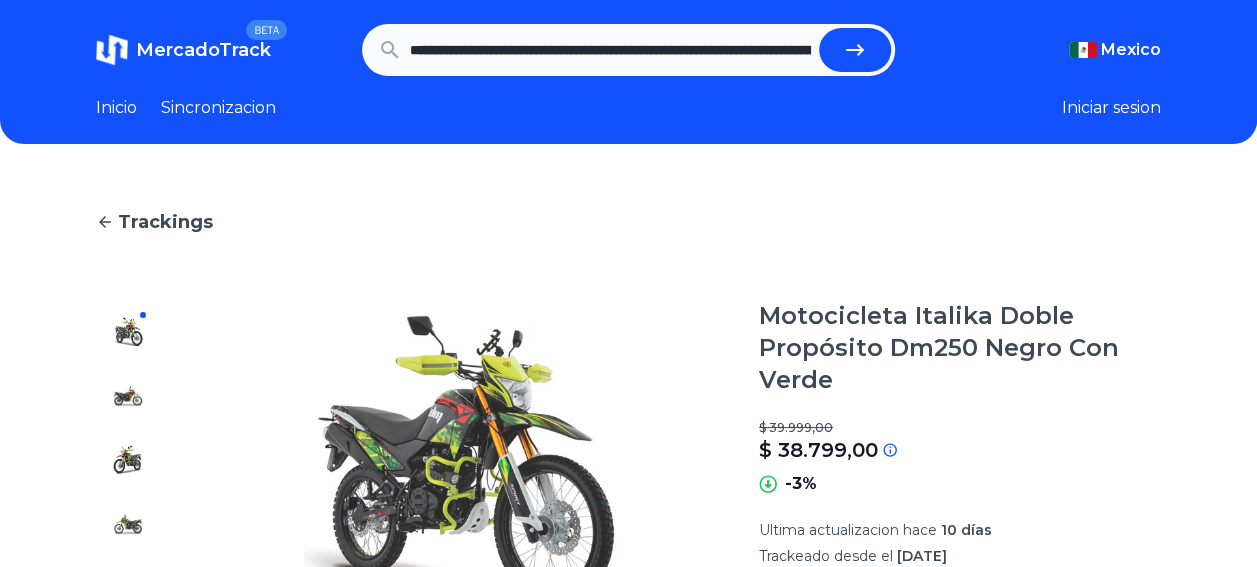 scroll, scrollTop: 0, scrollLeft: 1679, axis: horizontal 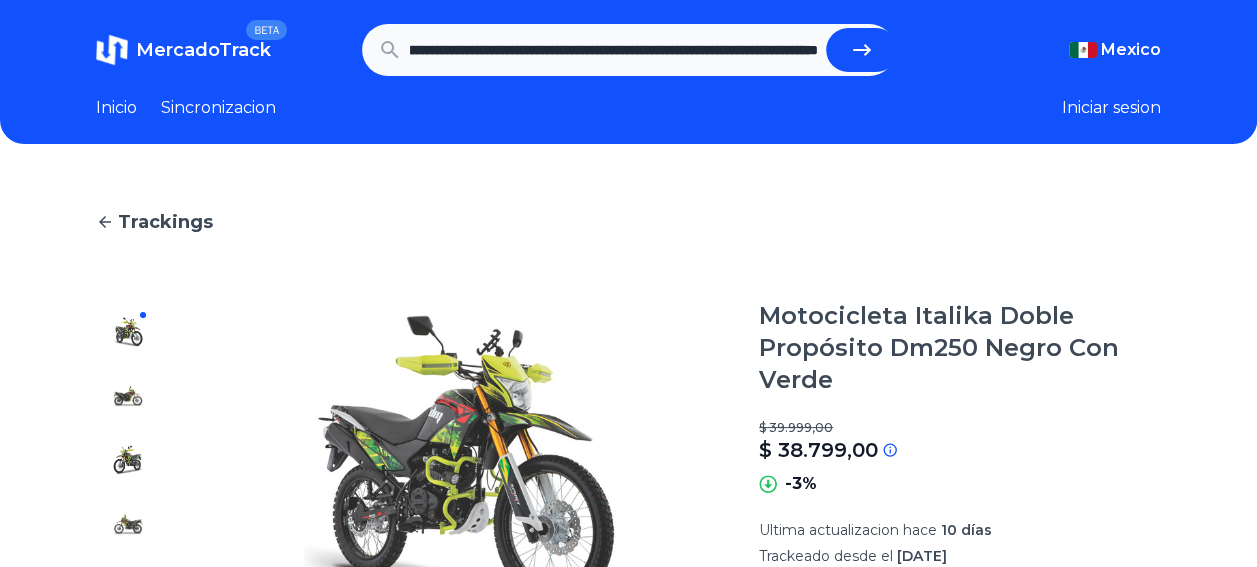 type on "**********" 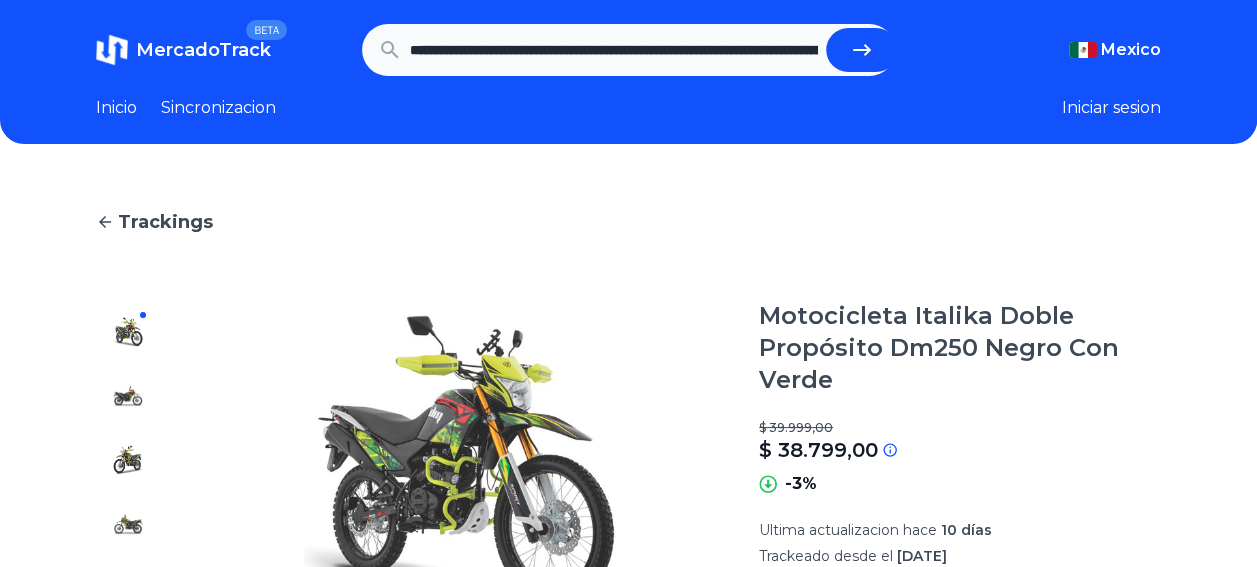 click at bounding box center [862, 50] 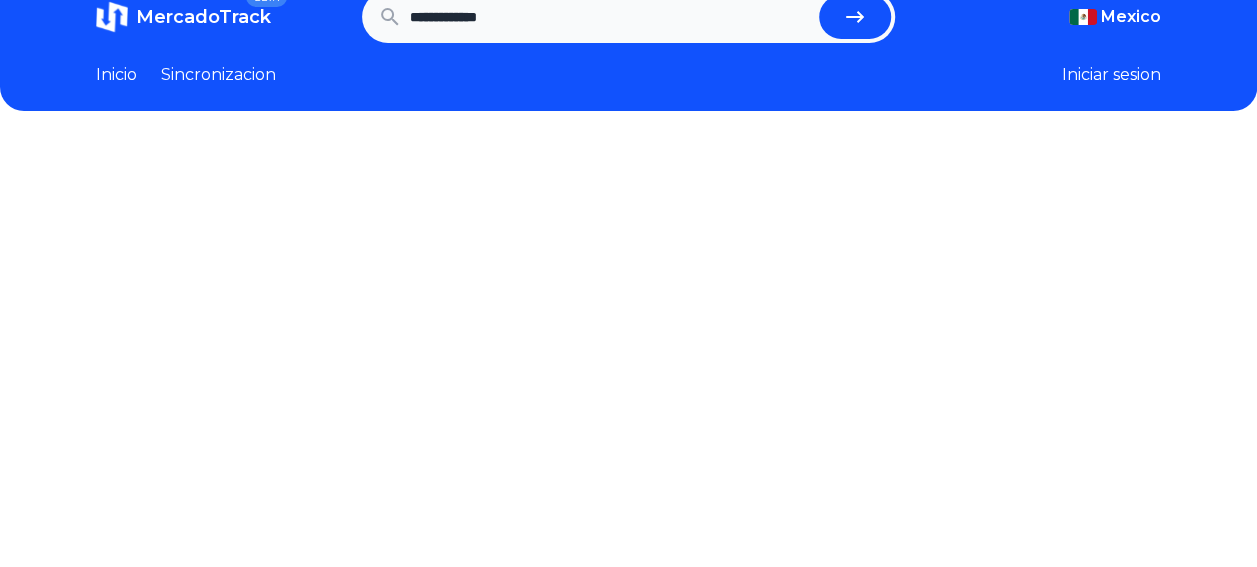 scroll, scrollTop: 56, scrollLeft: 0, axis: vertical 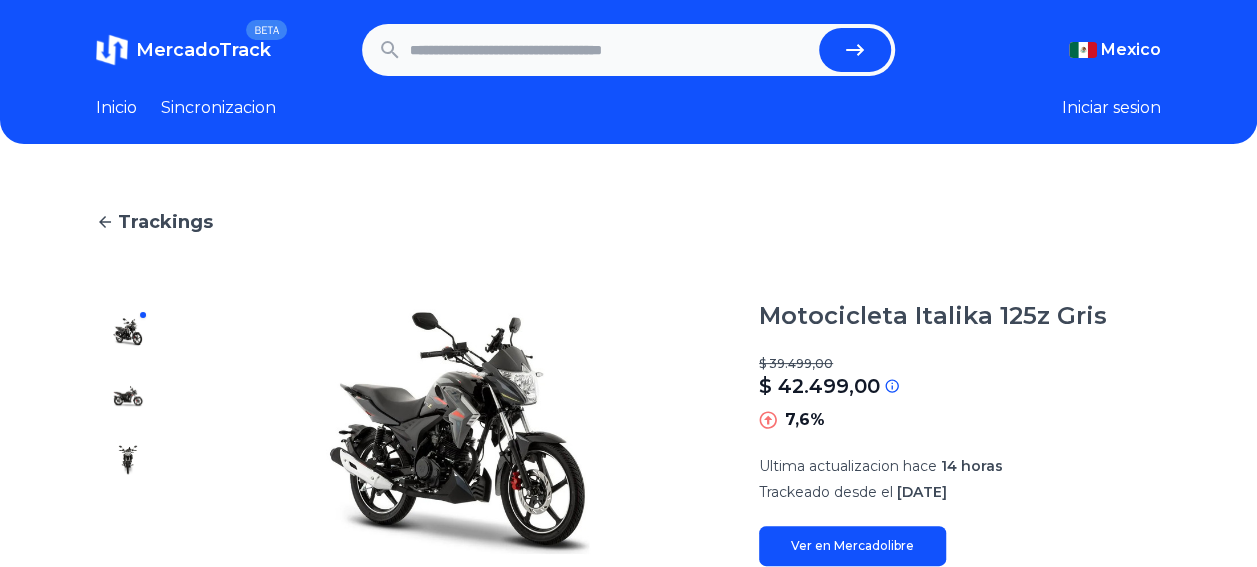 click at bounding box center (610, 50) 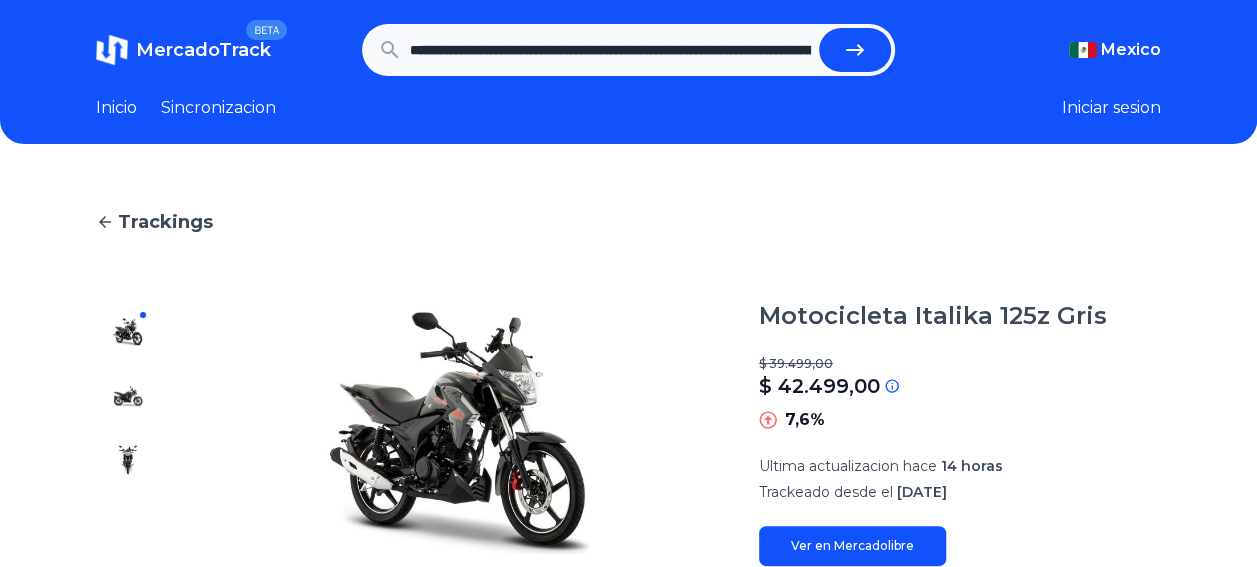 scroll, scrollTop: 0, scrollLeft: 1808, axis: horizontal 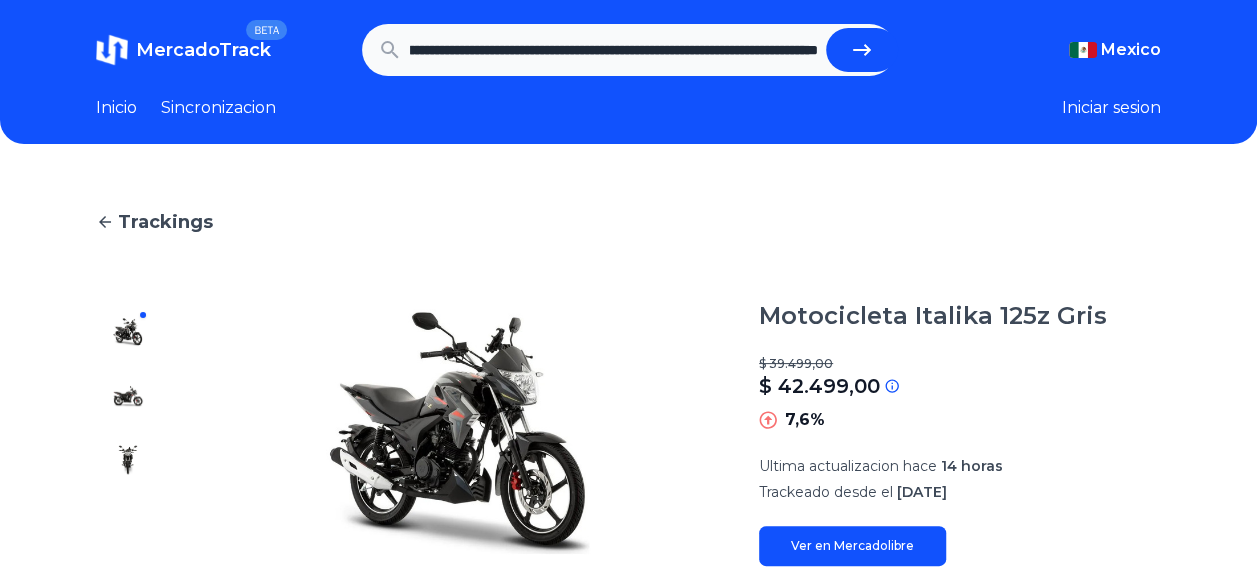 type on "**********" 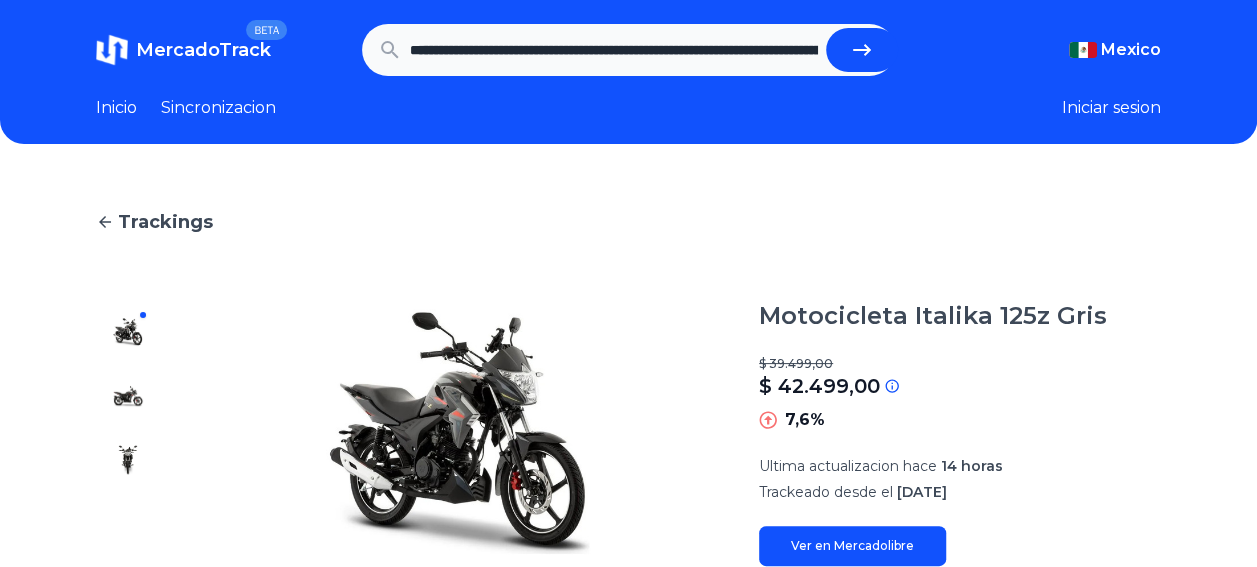 click at bounding box center [862, 50] 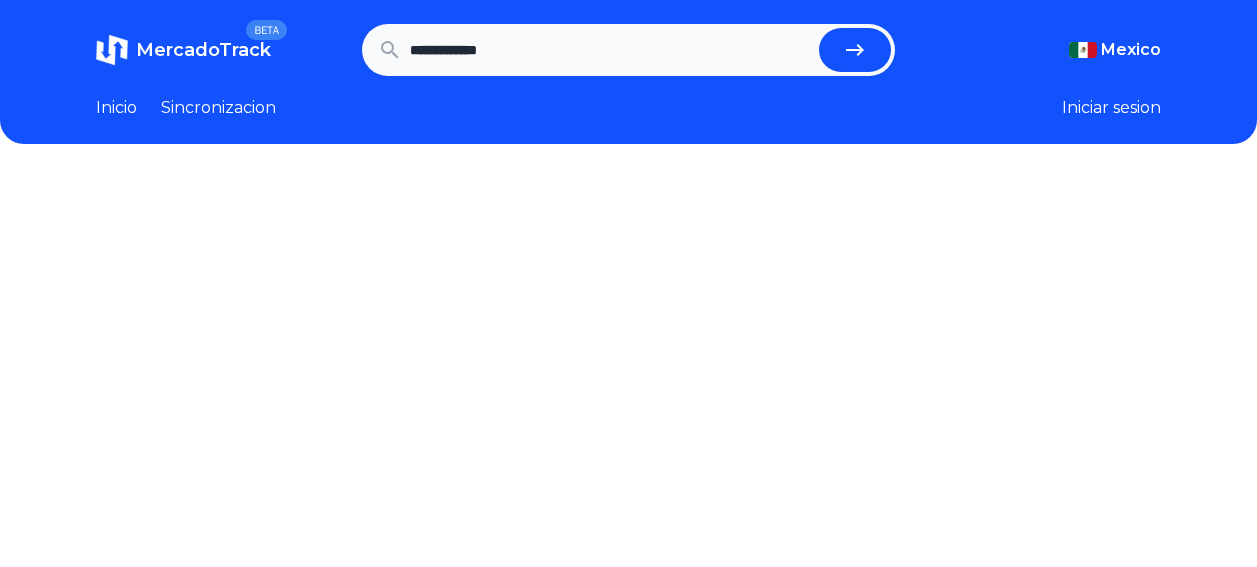 scroll, scrollTop: 0, scrollLeft: 0, axis: both 